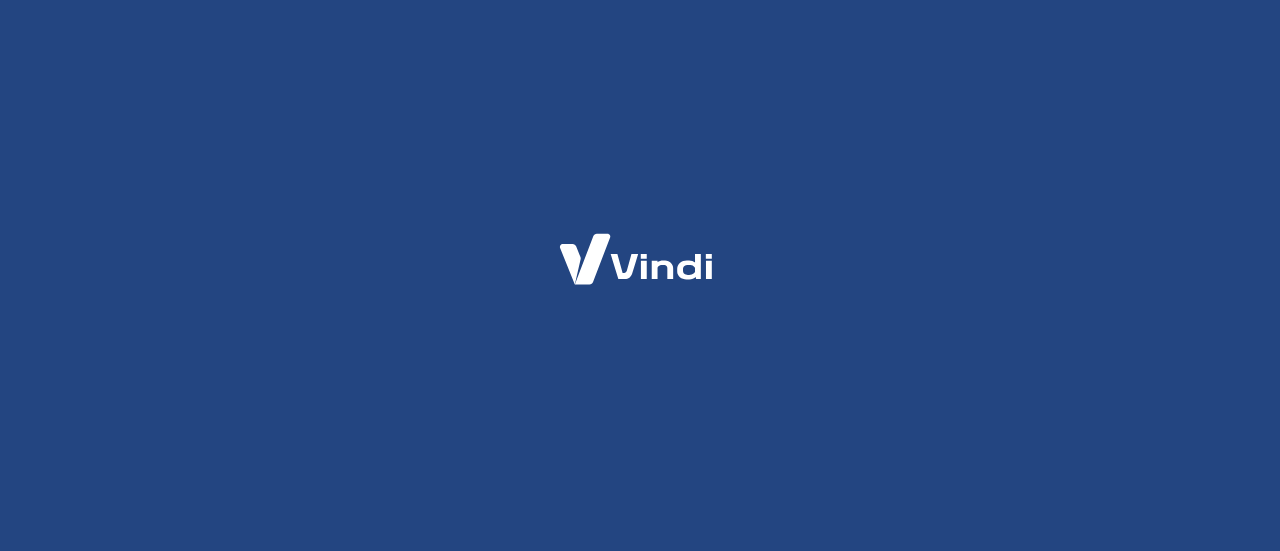scroll, scrollTop: 0, scrollLeft: 0, axis: both 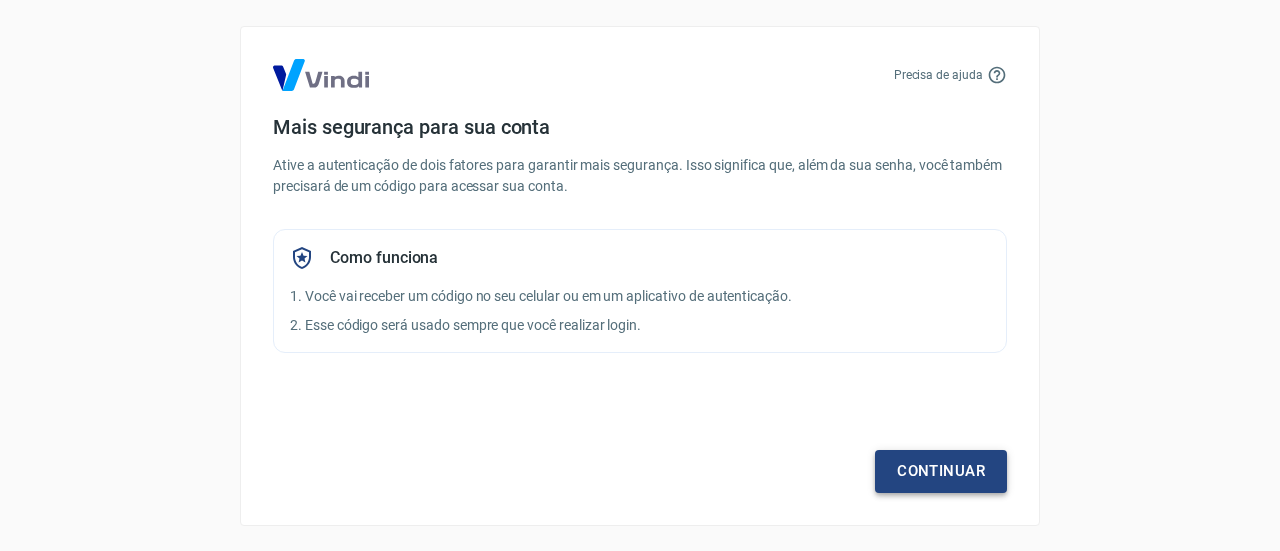 click on "Continuar" at bounding box center [941, 471] 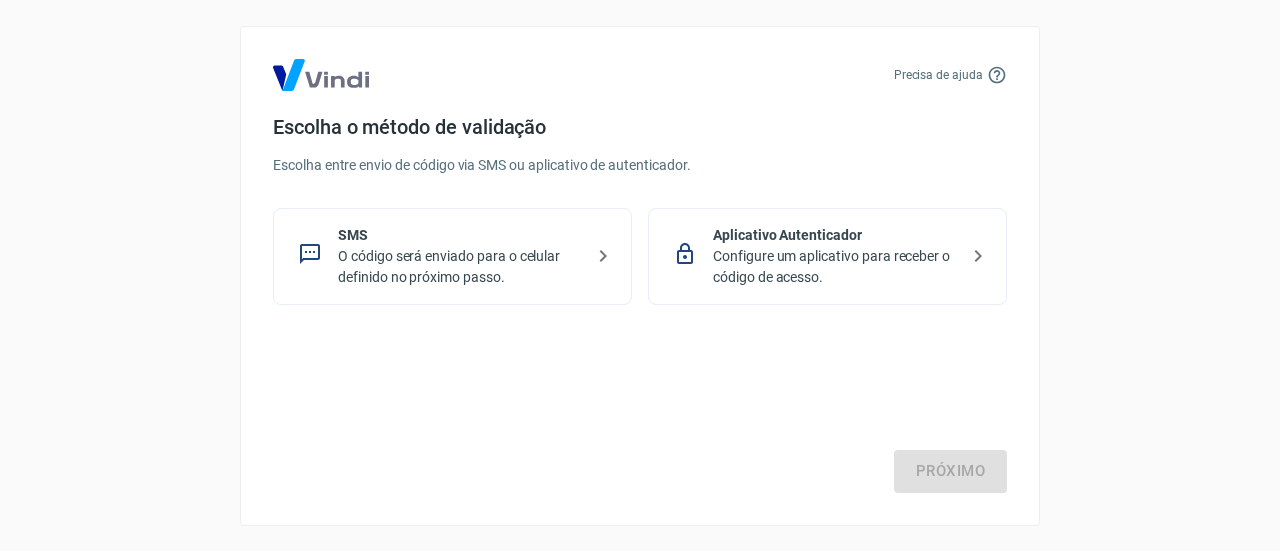 click on "Aplicativo Autenticador Configure um aplicativo para receber o código de acesso." at bounding box center [827, 256] 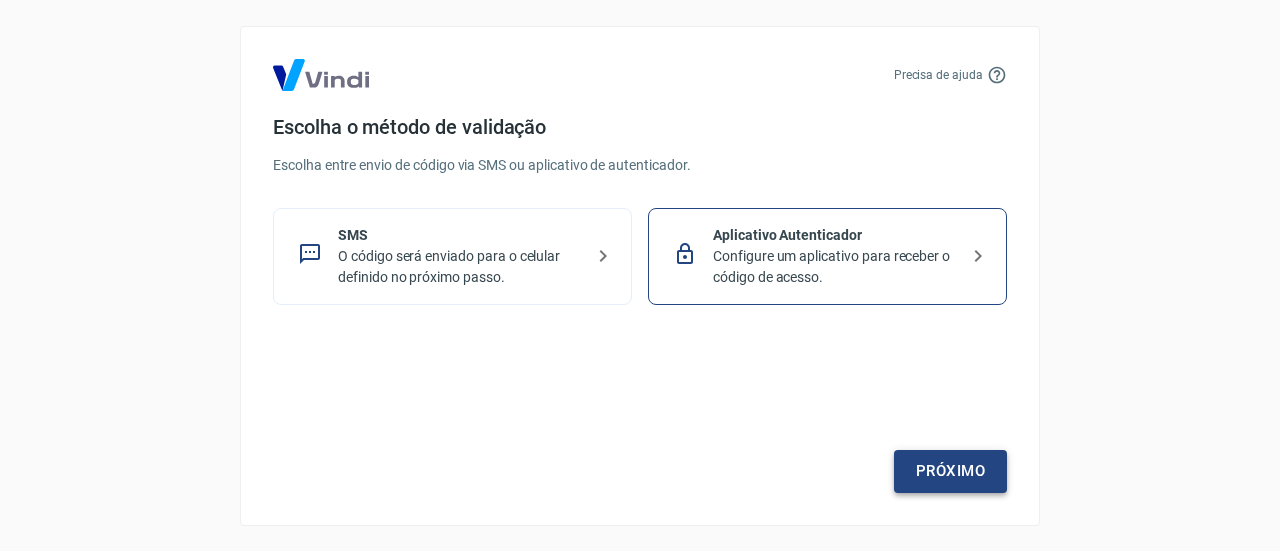 click on "Próximo" at bounding box center (950, 471) 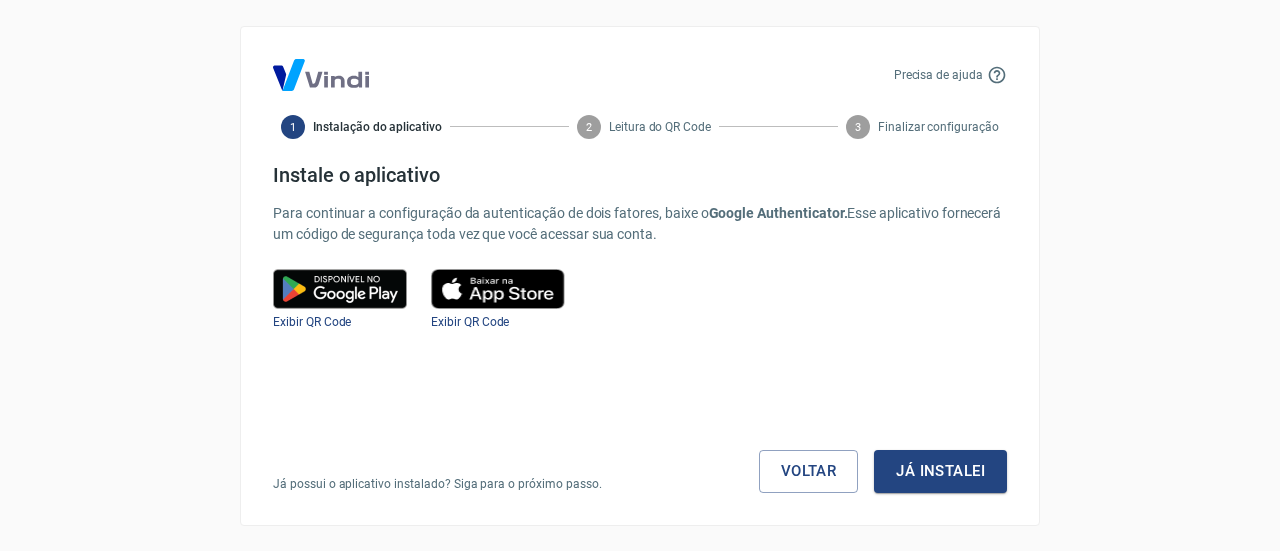 click on "Já instalei" at bounding box center [940, 471] 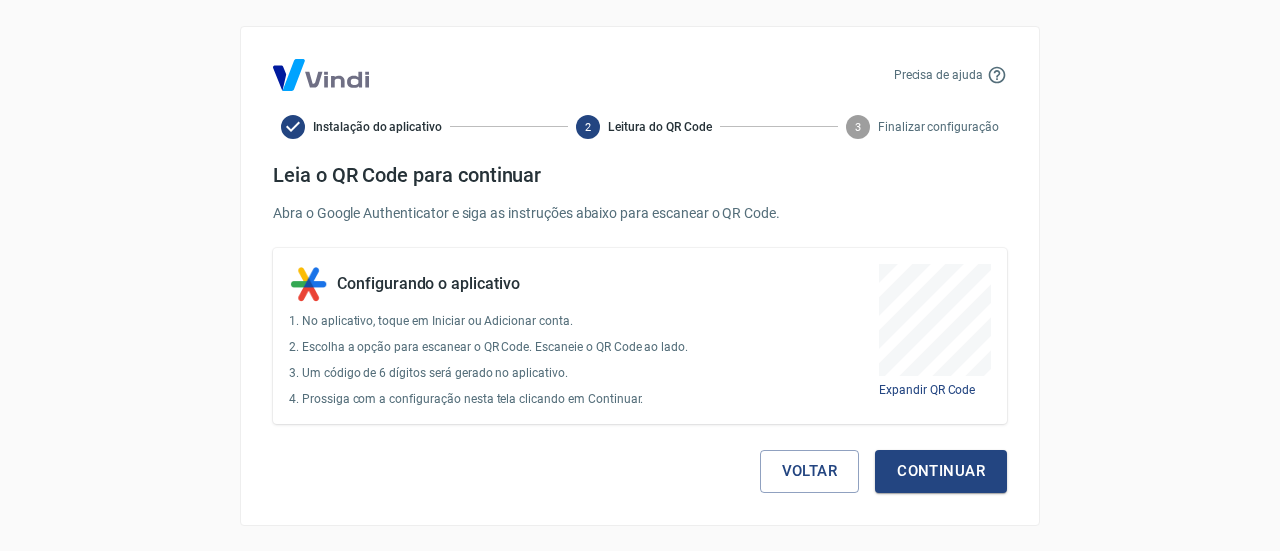 click on "Continuar" at bounding box center (941, 471) 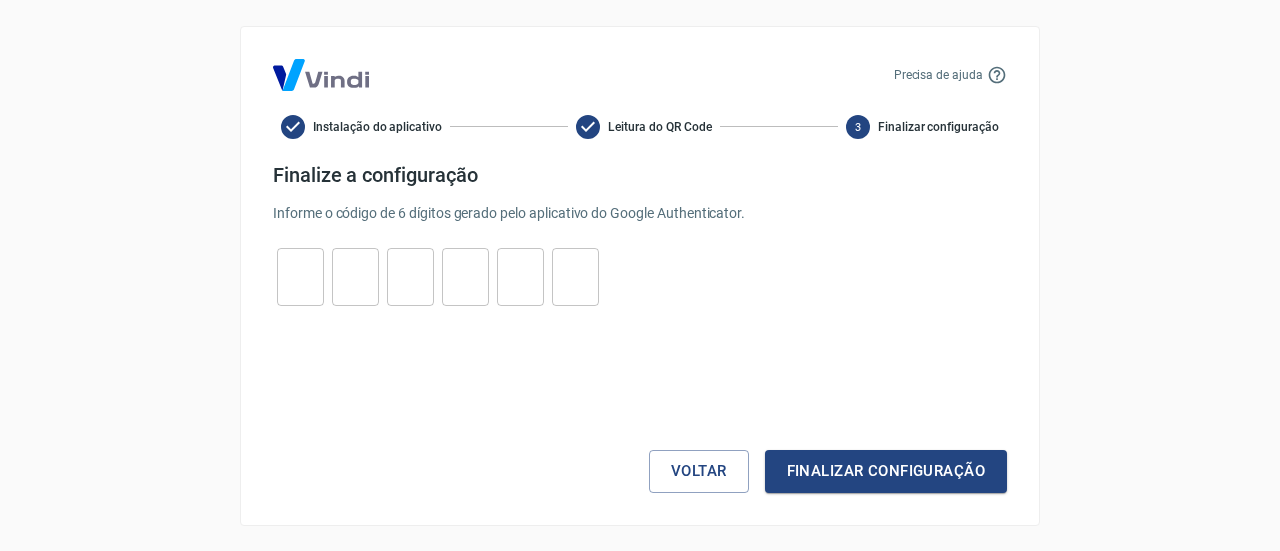 click at bounding box center [300, 276] 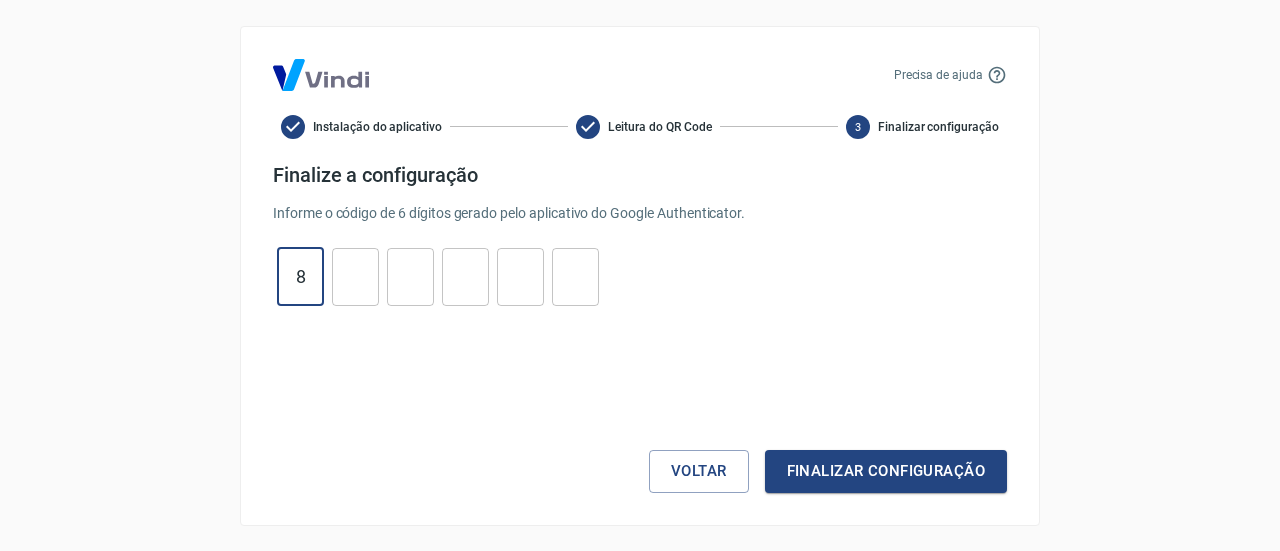 type on "8" 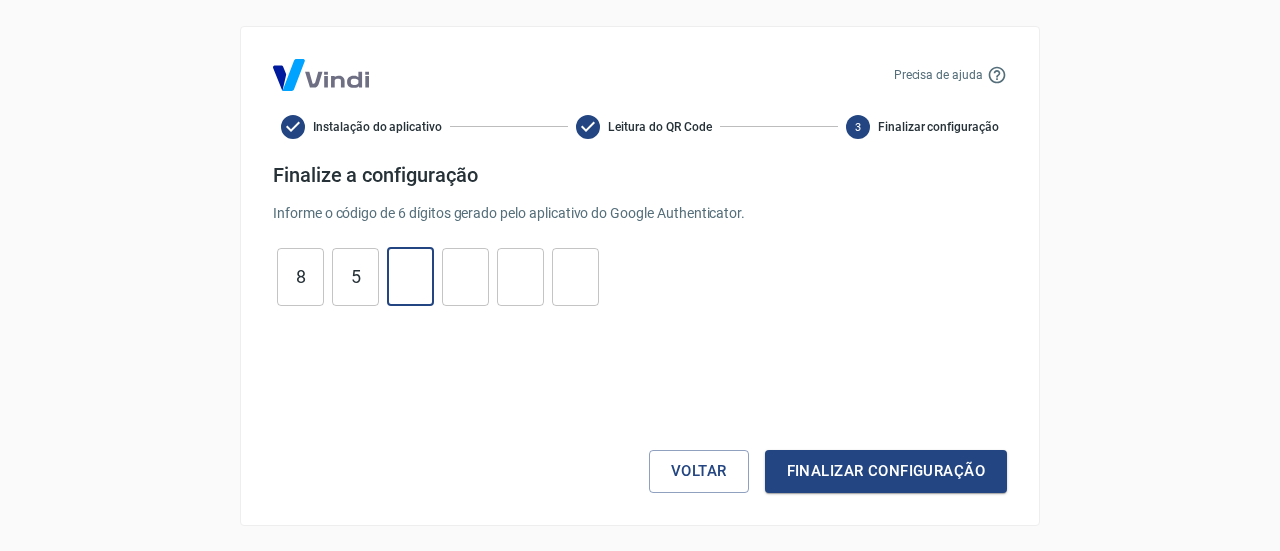 type on "0" 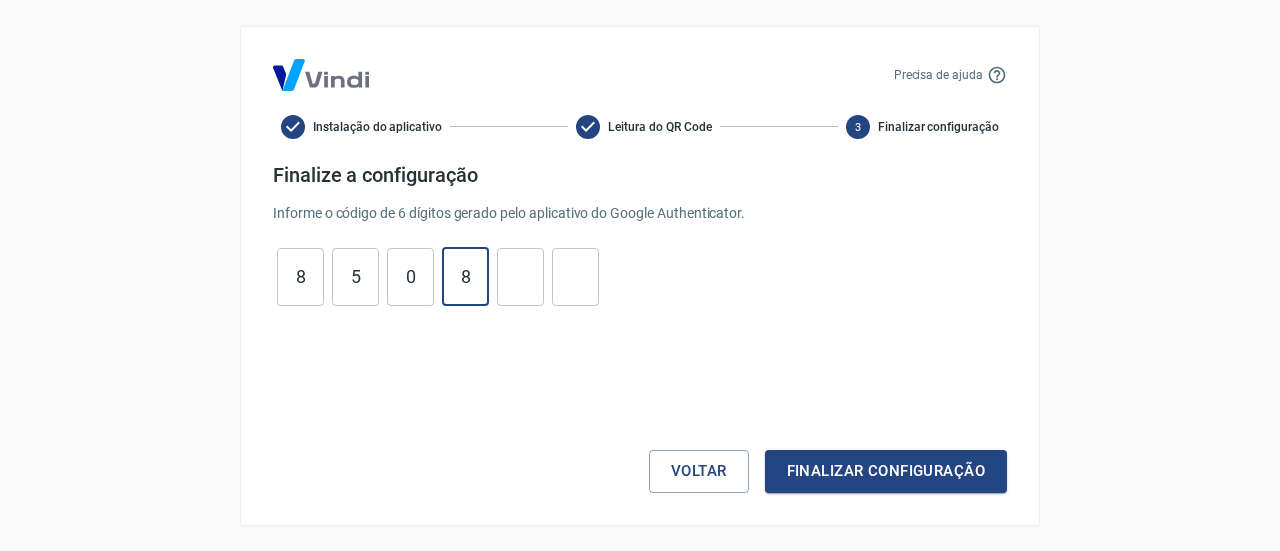 type on "8" 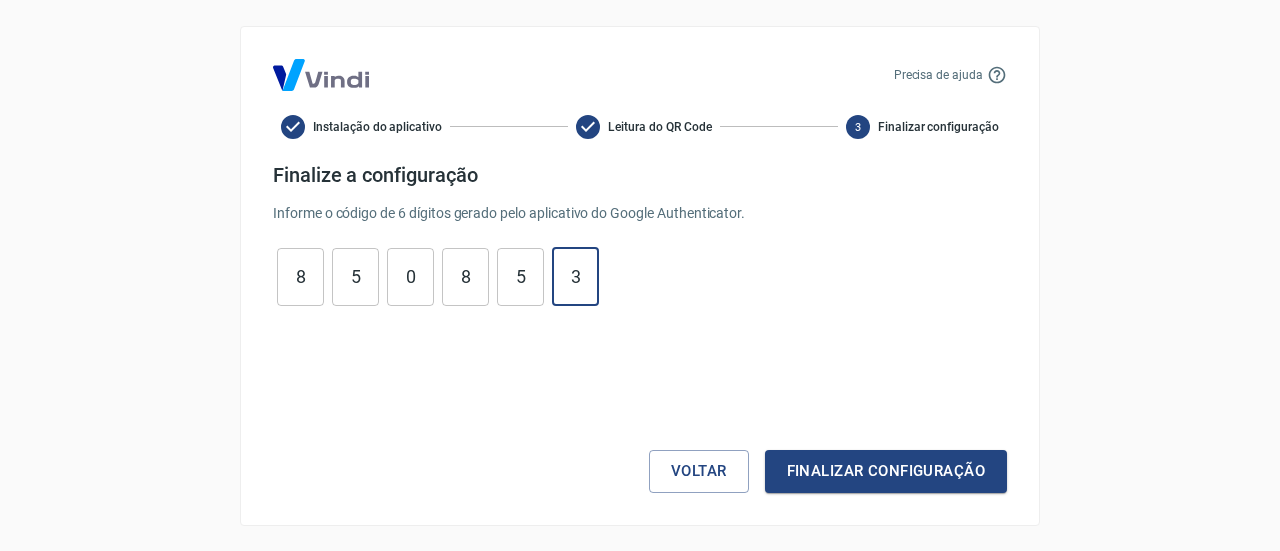 type on "3" 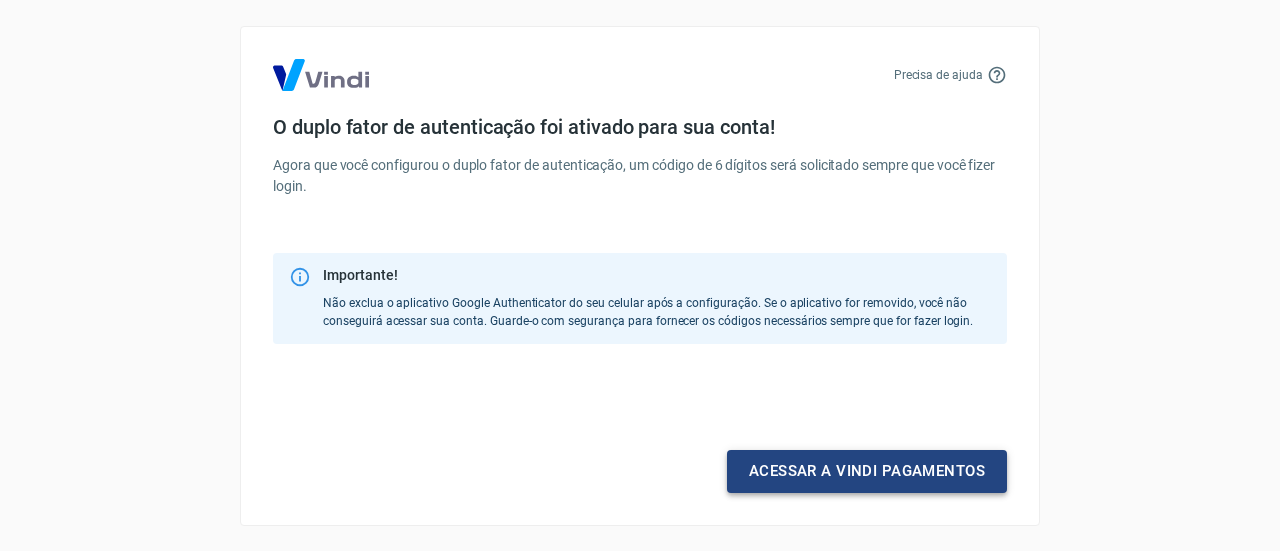 click on "Acessar a Vindi pagamentos" at bounding box center (867, 471) 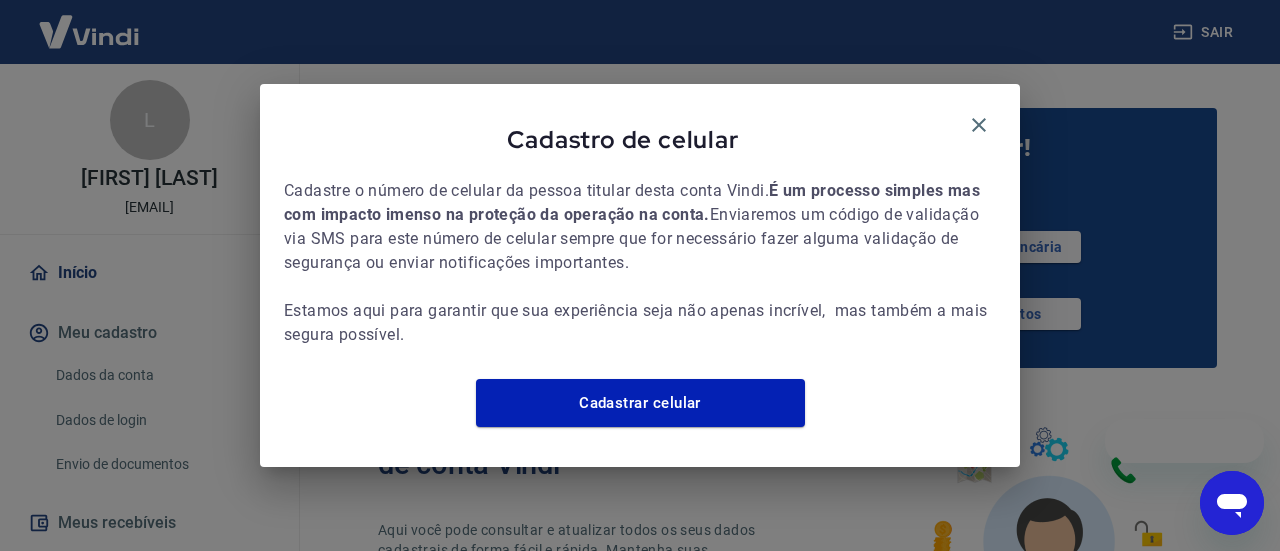 scroll, scrollTop: 0, scrollLeft: 0, axis: both 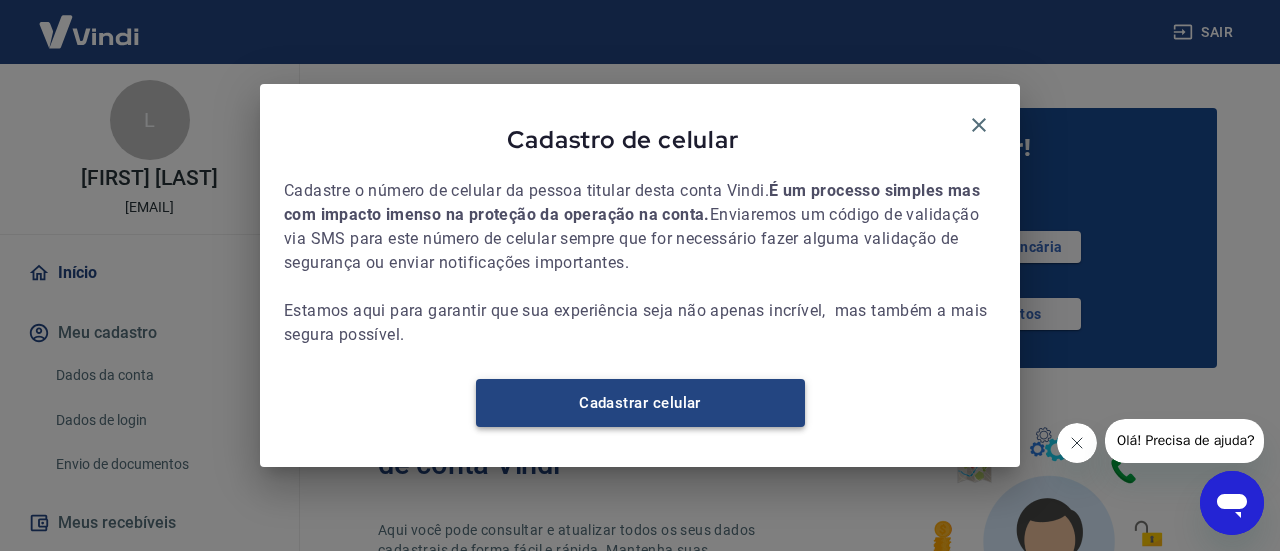 click on "Cadastrar celular" at bounding box center (640, 403) 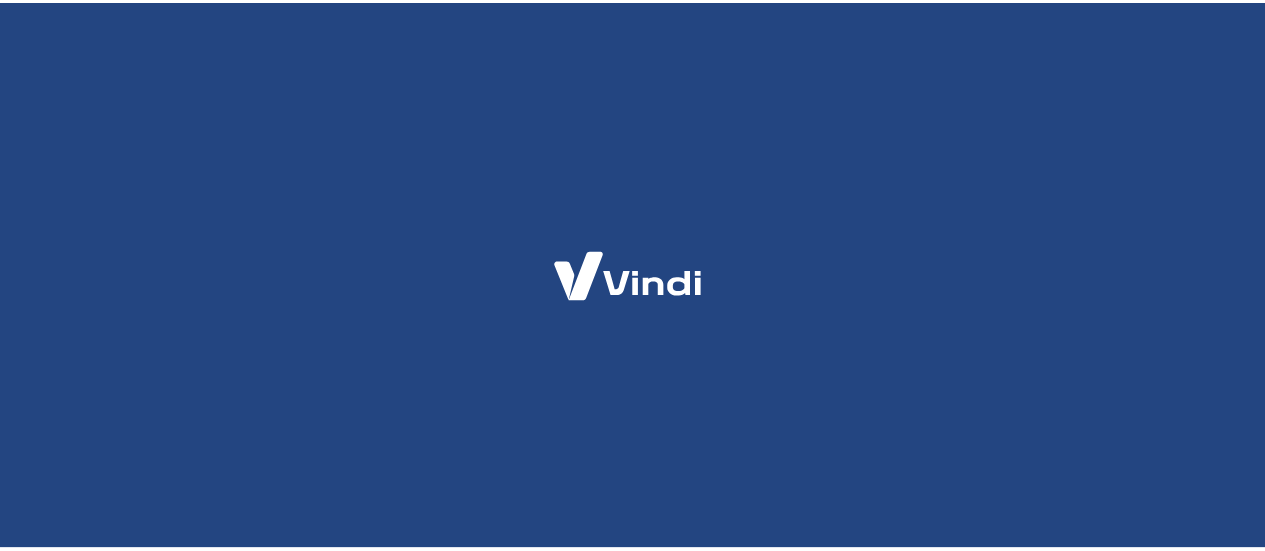 scroll, scrollTop: 0, scrollLeft: 0, axis: both 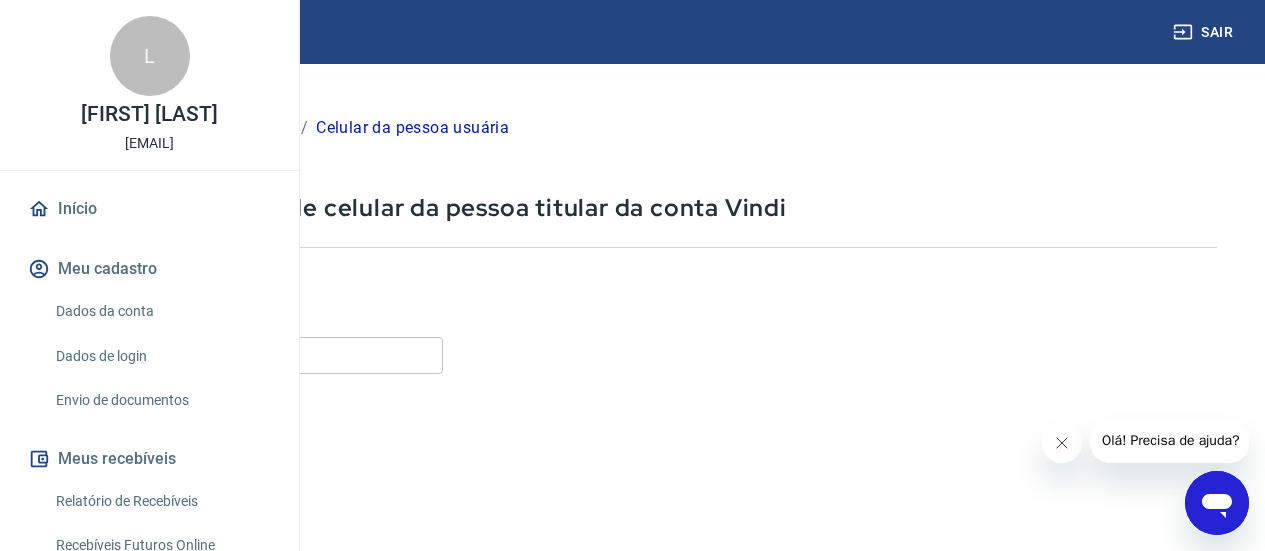 click on "Celular" at bounding box center [249, 355] 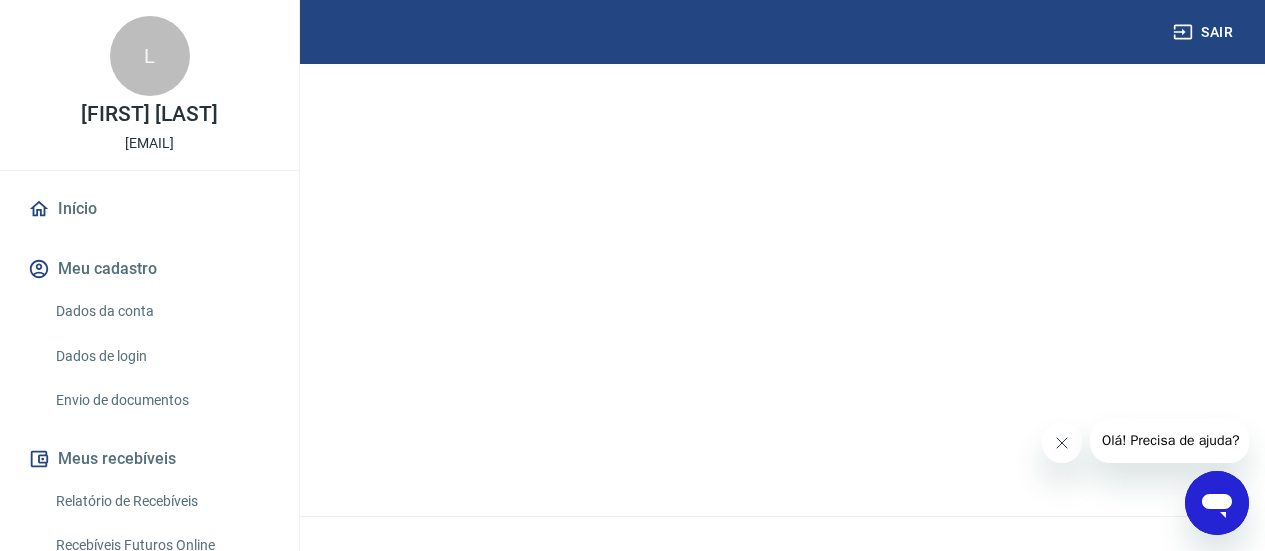 scroll, scrollTop: 396, scrollLeft: 0, axis: vertical 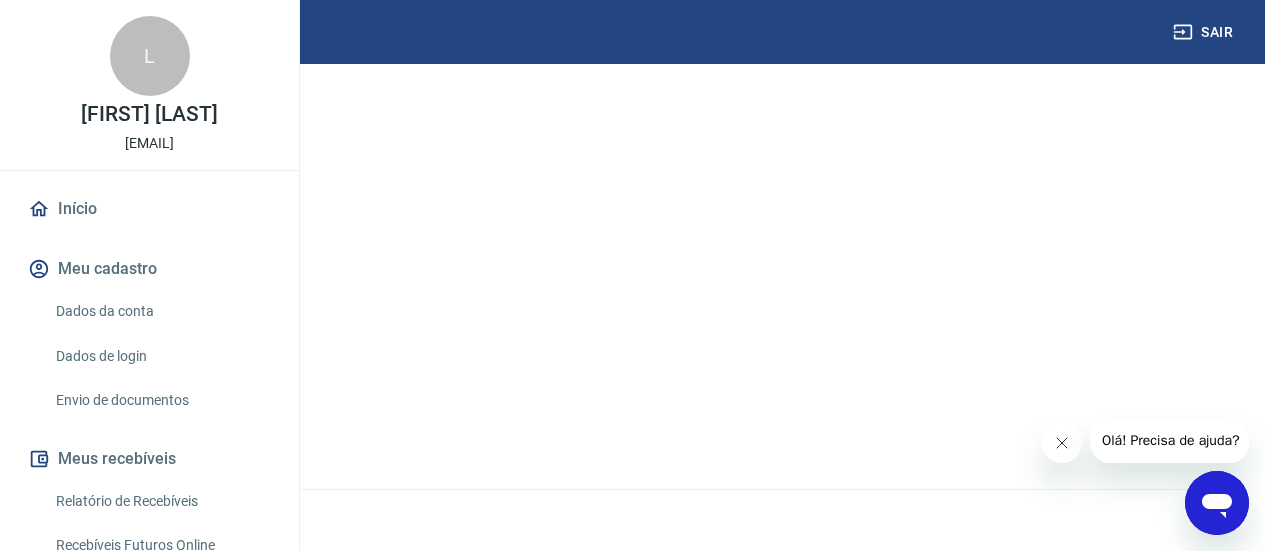 type on "(37) [PHONE]" 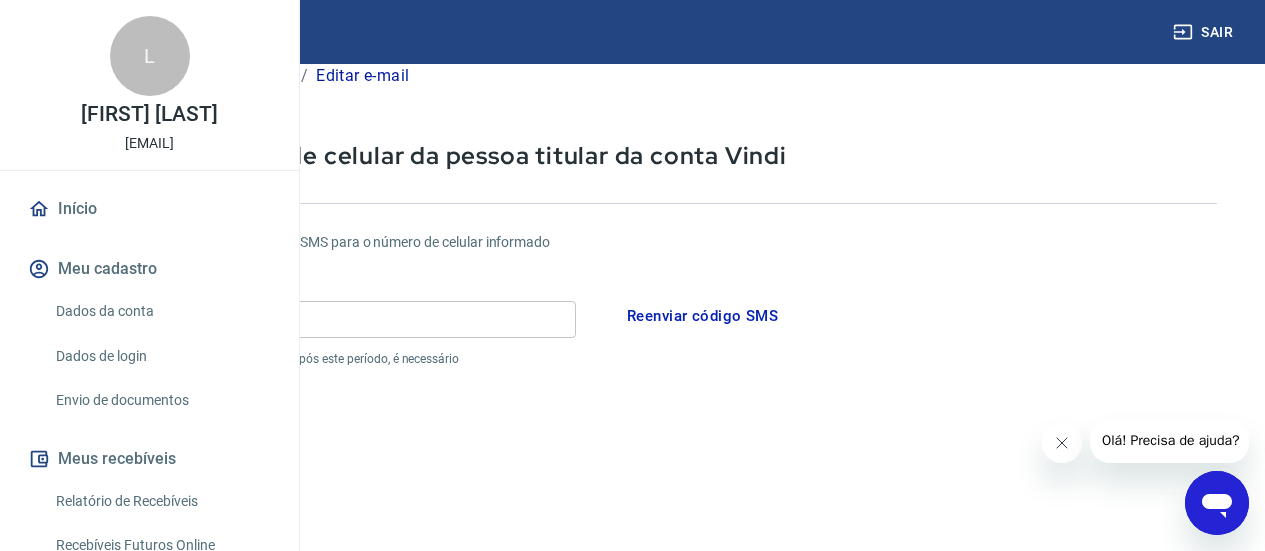 scroll, scrollTop: 0, scrollLeft: 0, axis: both 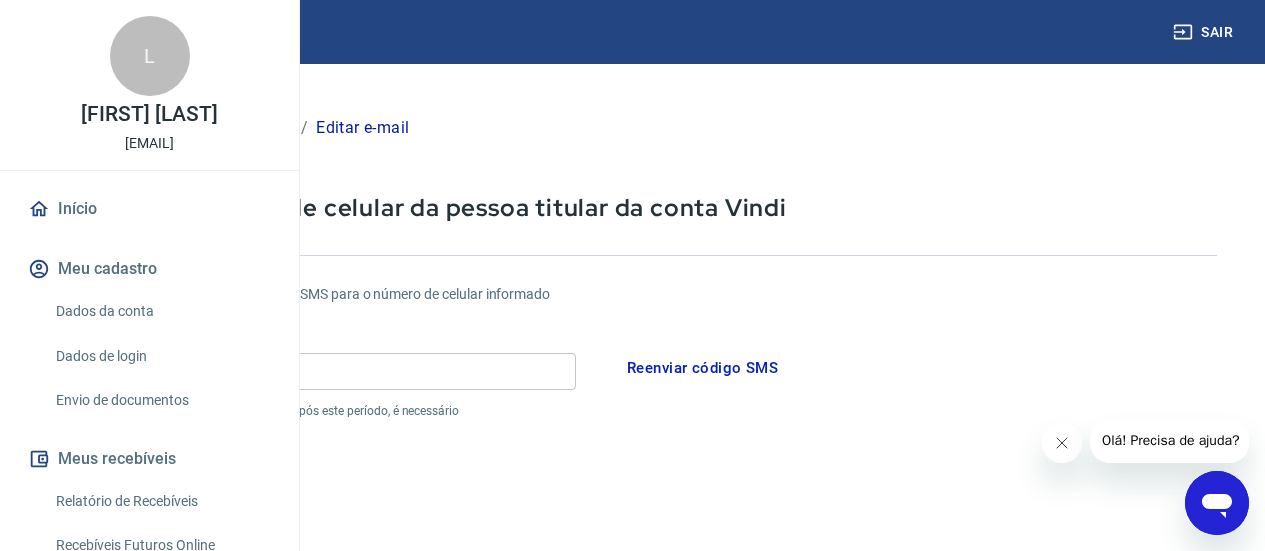 click on "Reenviar código SMS" at bounding box center [702, 368] 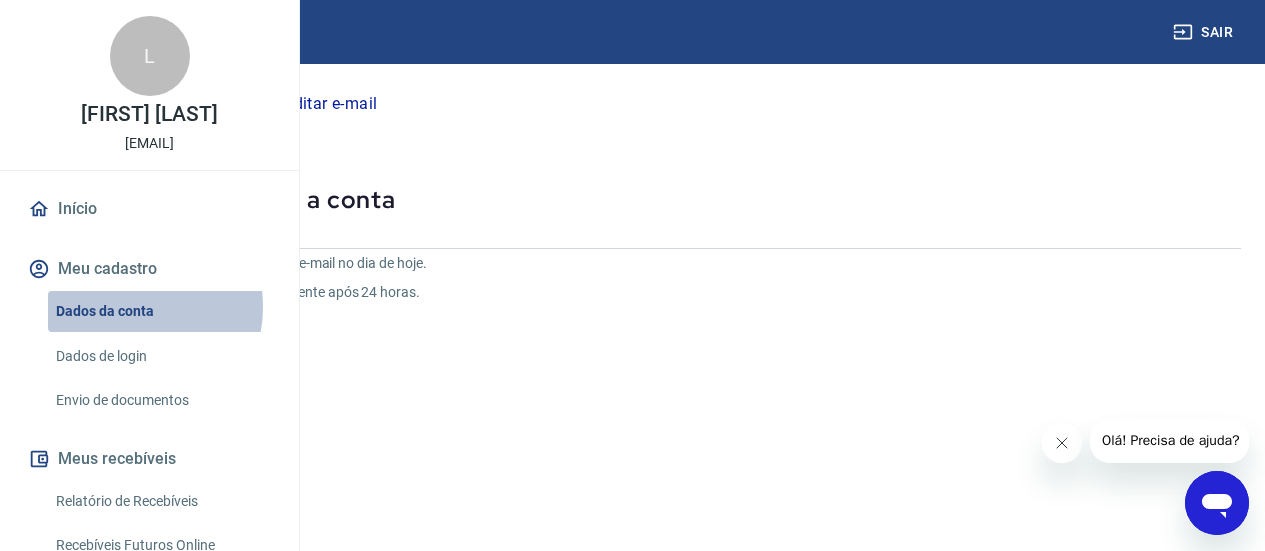 click on "Dados da conta" at bounding box center [161, 311] 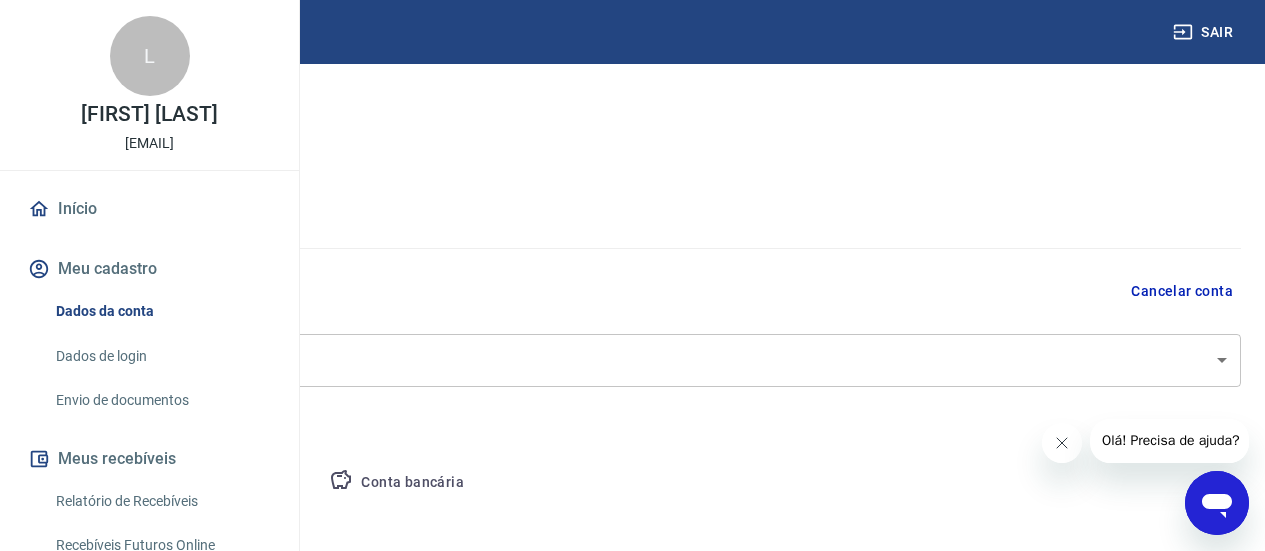 select on "SC" 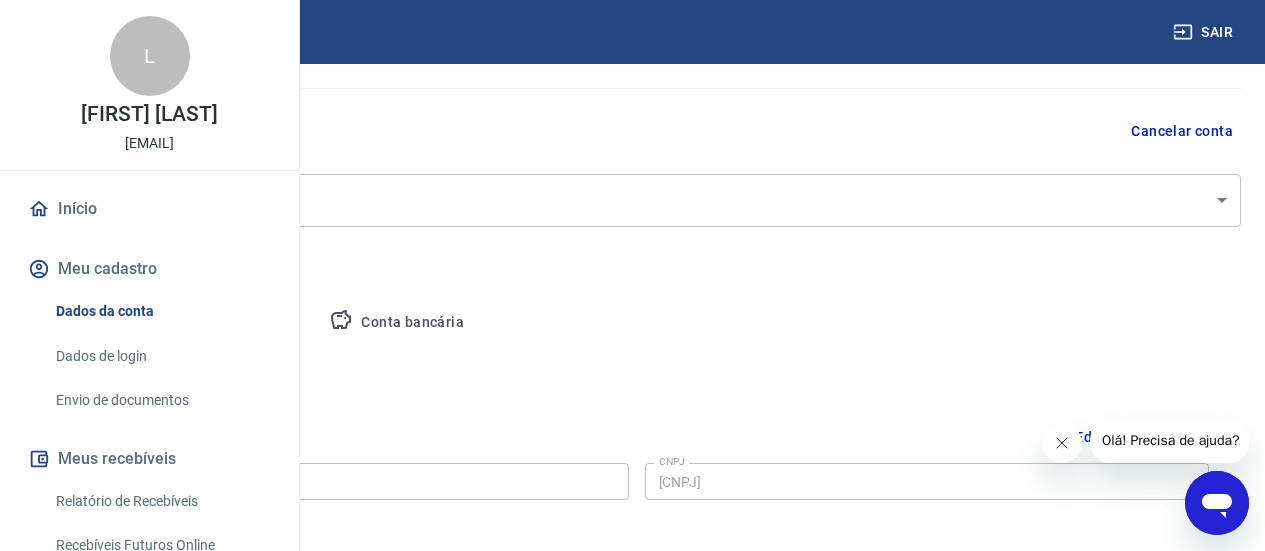 scroll, scrollTop: 200, scrollLeft: 0, axis: vertical 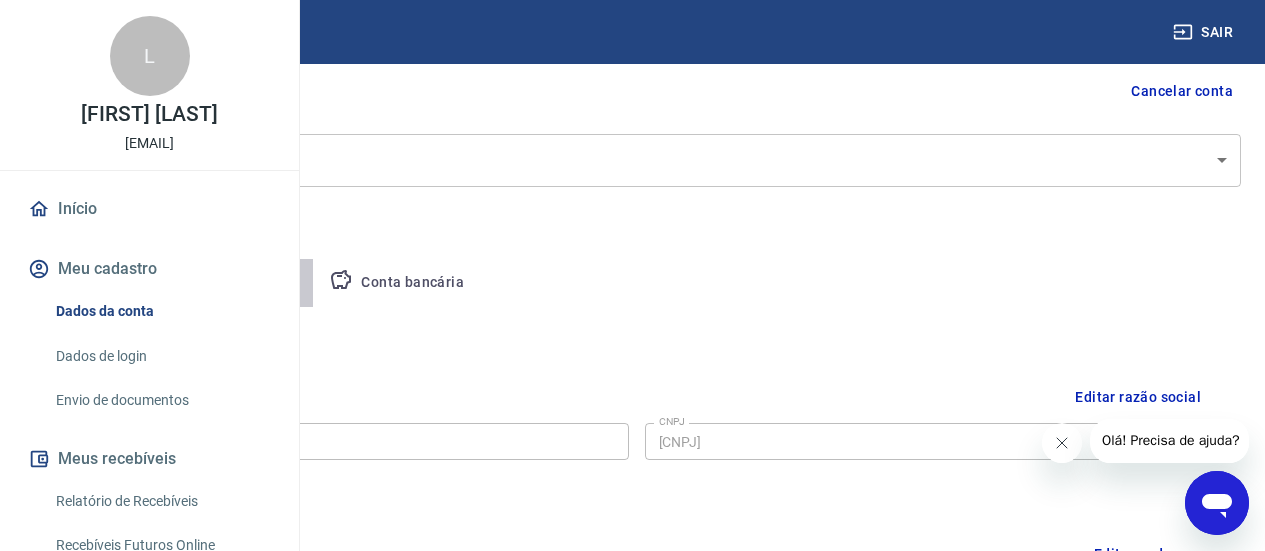 click on "Pessoa titular" at bounding box center (234, 283) 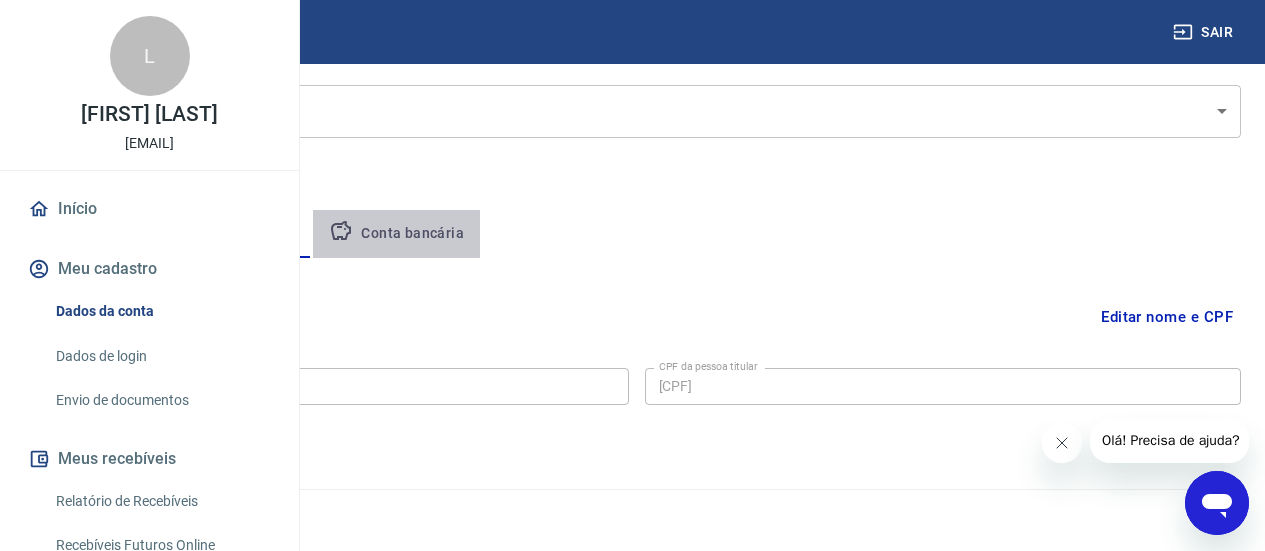 click on "Conta bancária" at bounding box center (396, 234) 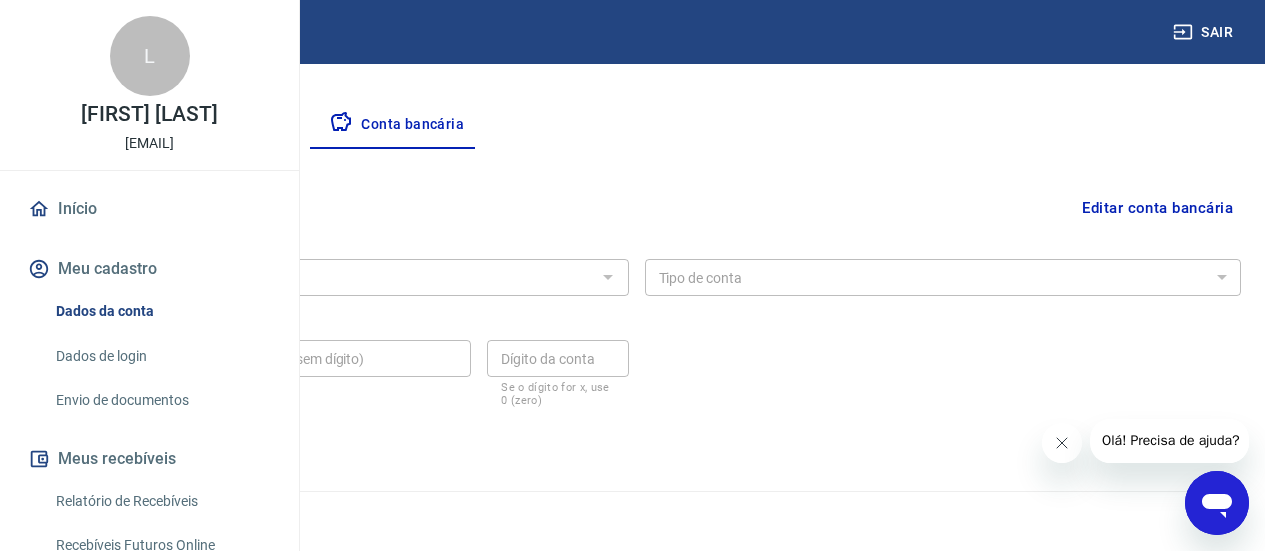 scroll, scrollTop: 360, scrollLeft: 0, axis: vertical 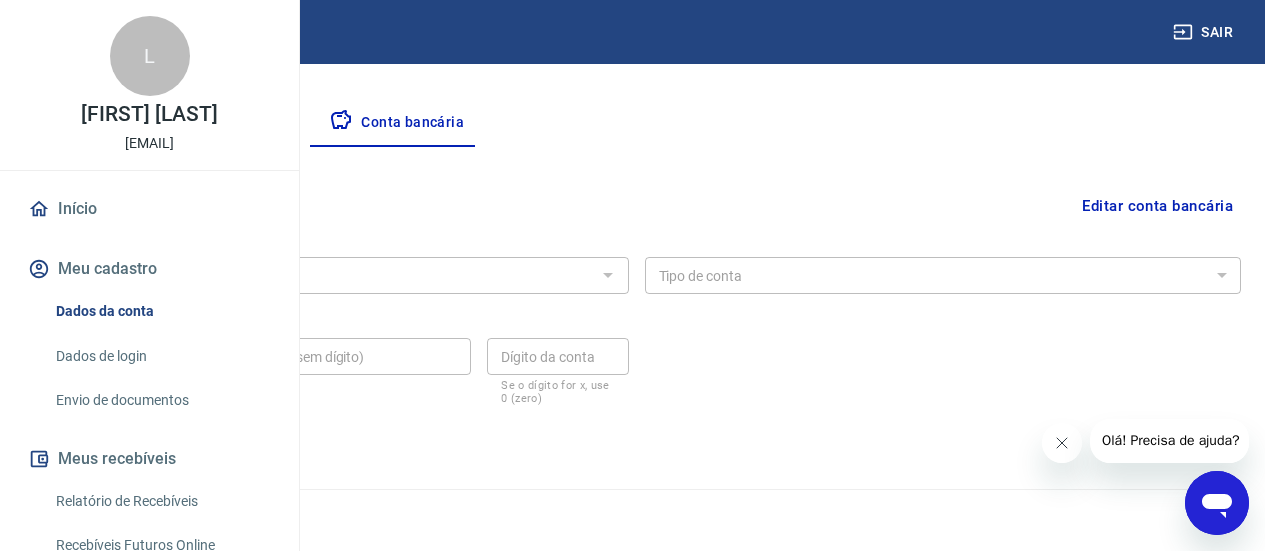 click on "Banco" at bounding box center (330, 275) 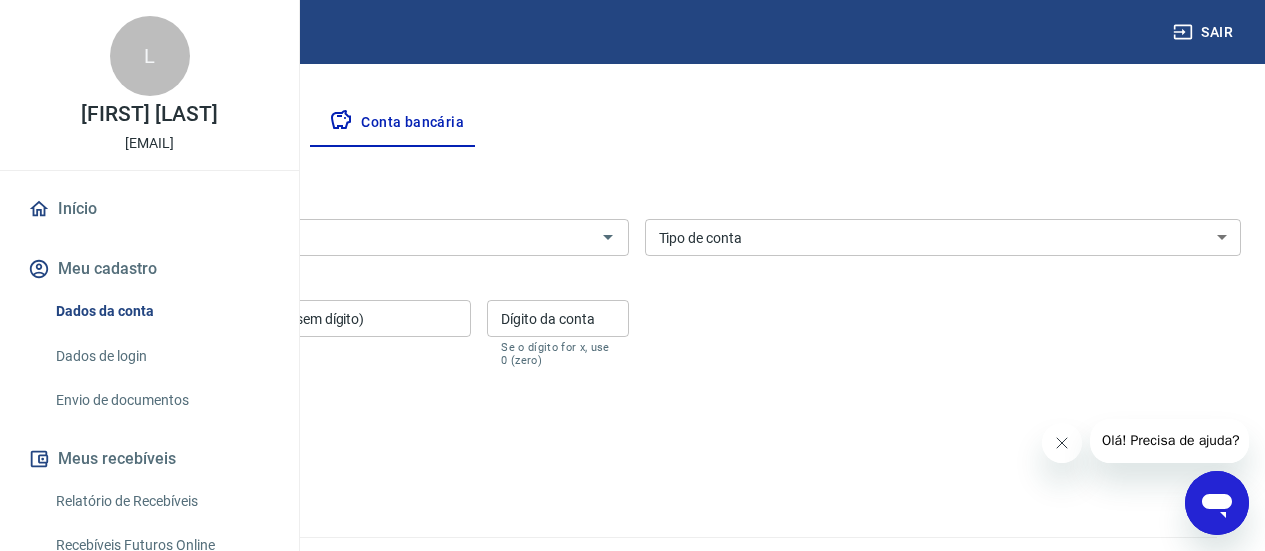 click on "Envio de documentos" at bounding box center (161, 400) 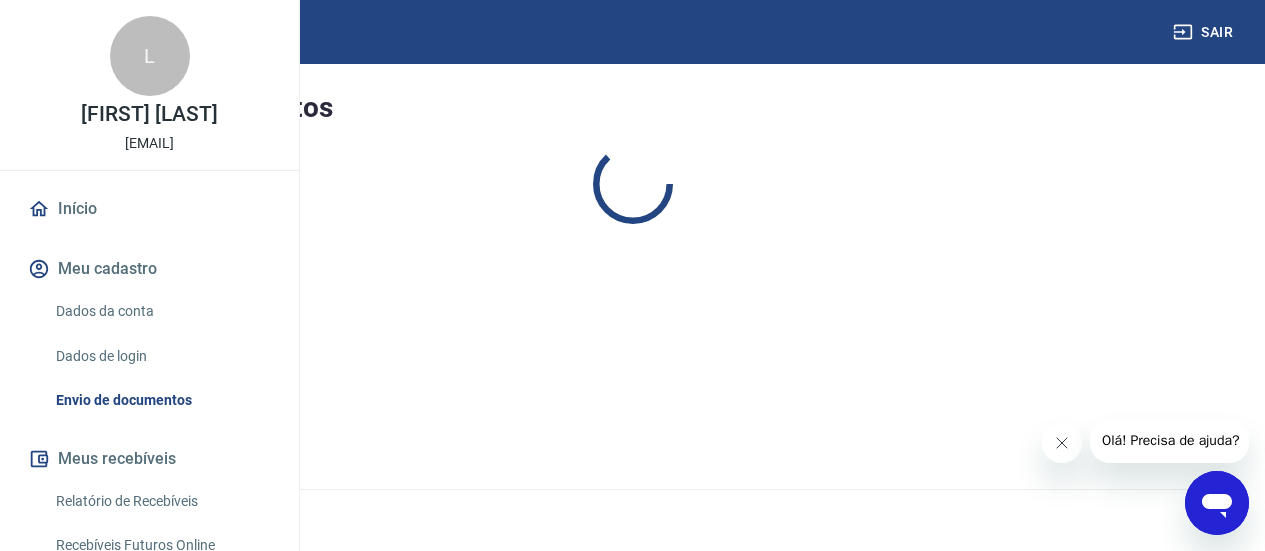 scroll, scrollTop: 0, scrollLeft: 0, axis: both 